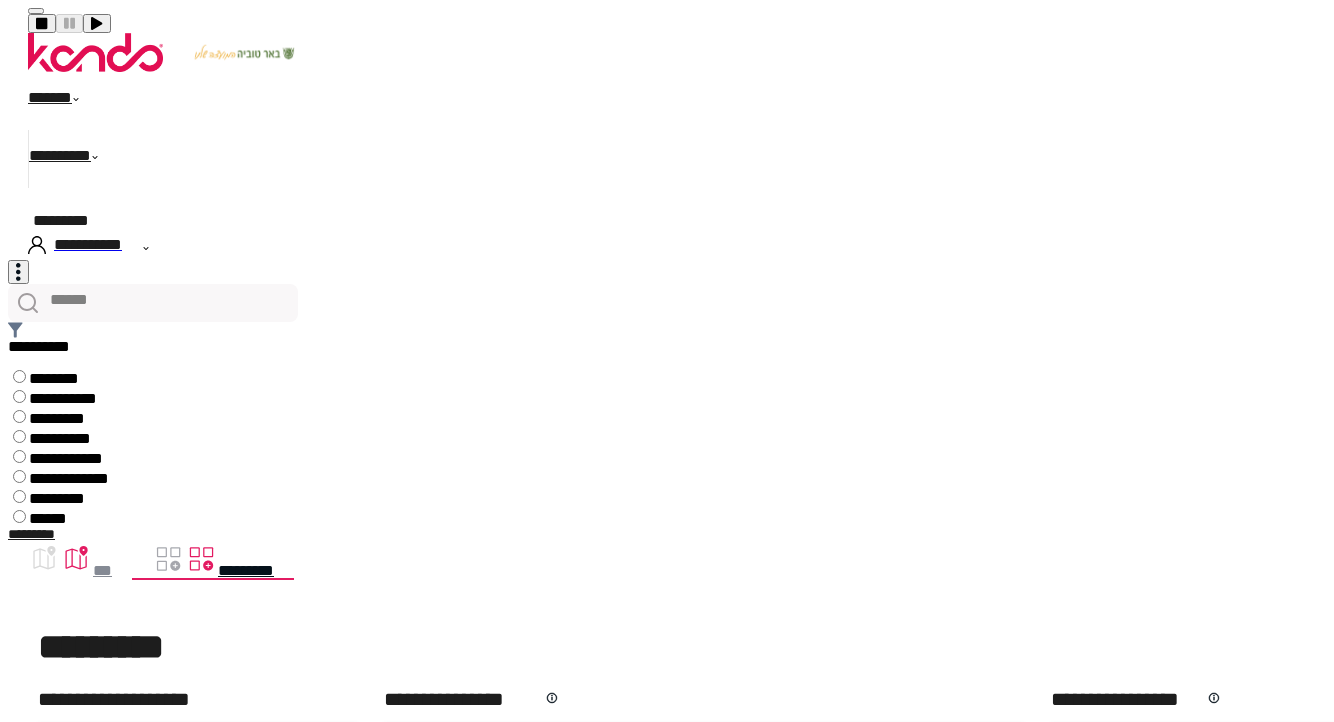scroll, scrollTop: 0, scrollLeft: 0, axis: both 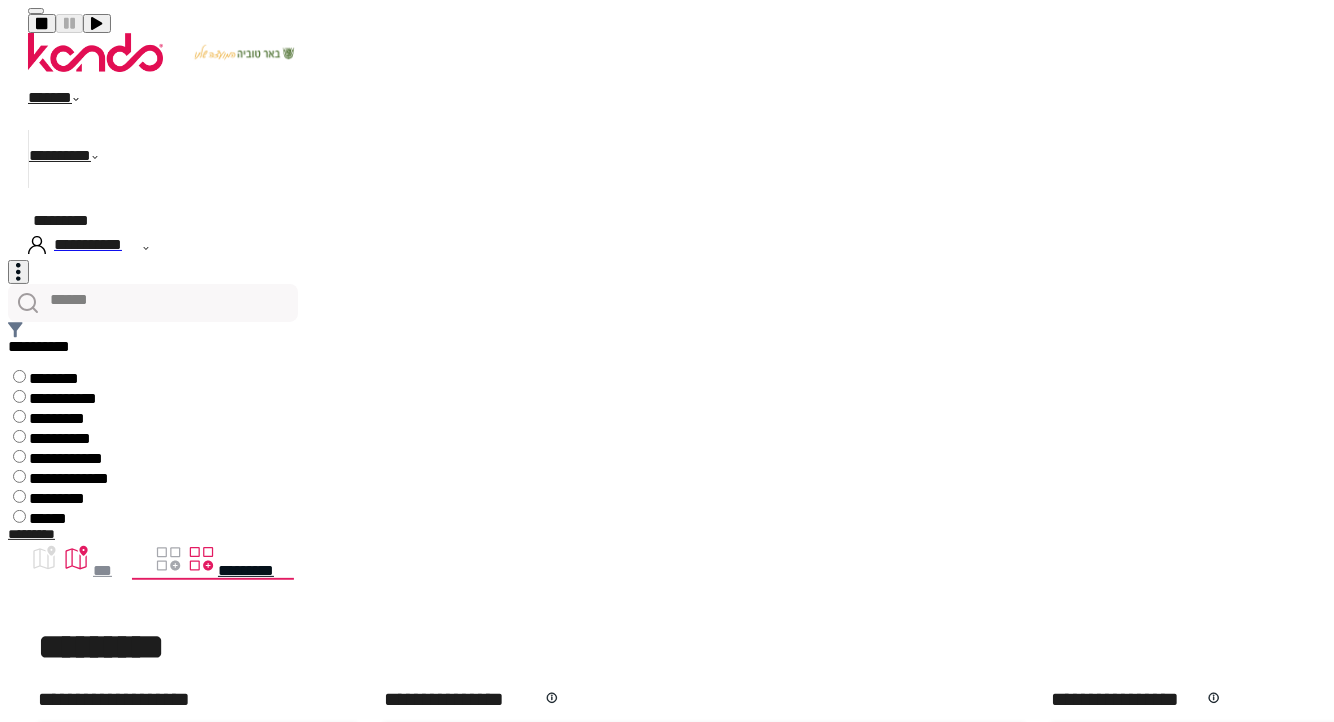 click on "******" at bounding box center [65, 101] 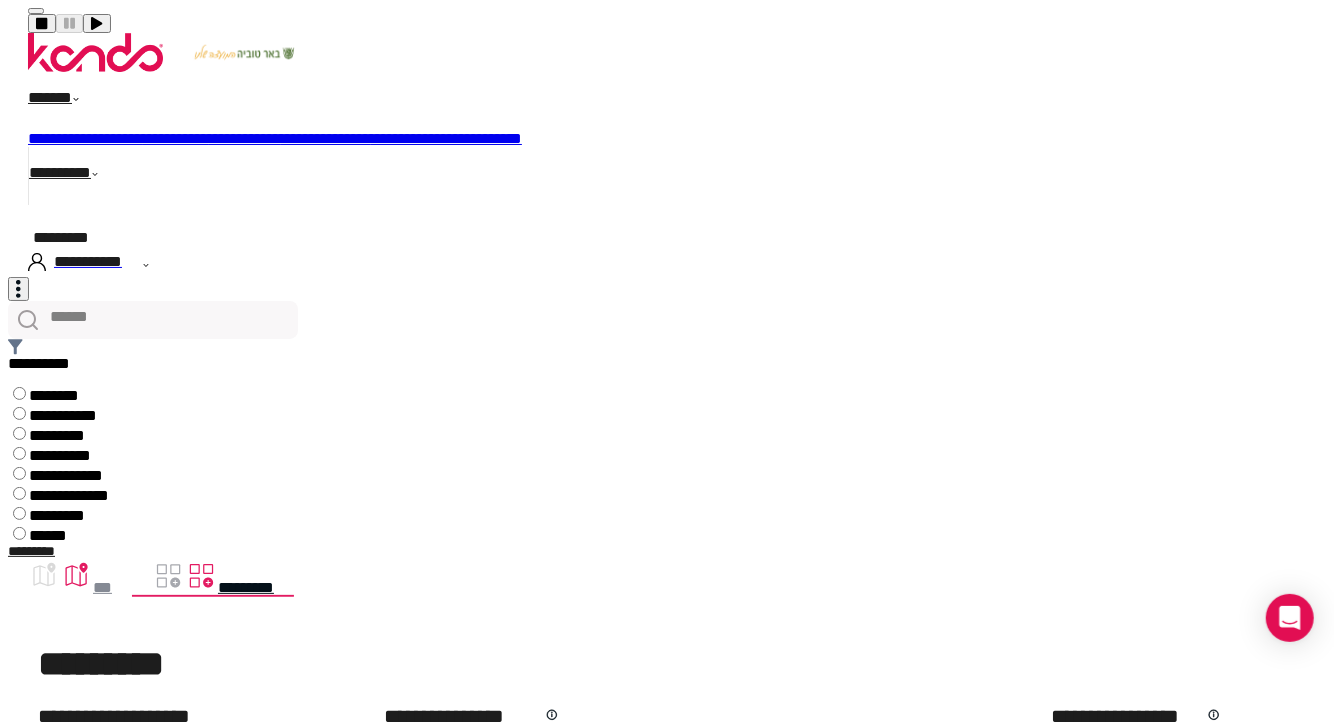 click on "**********" at bounding box center [245, 138] 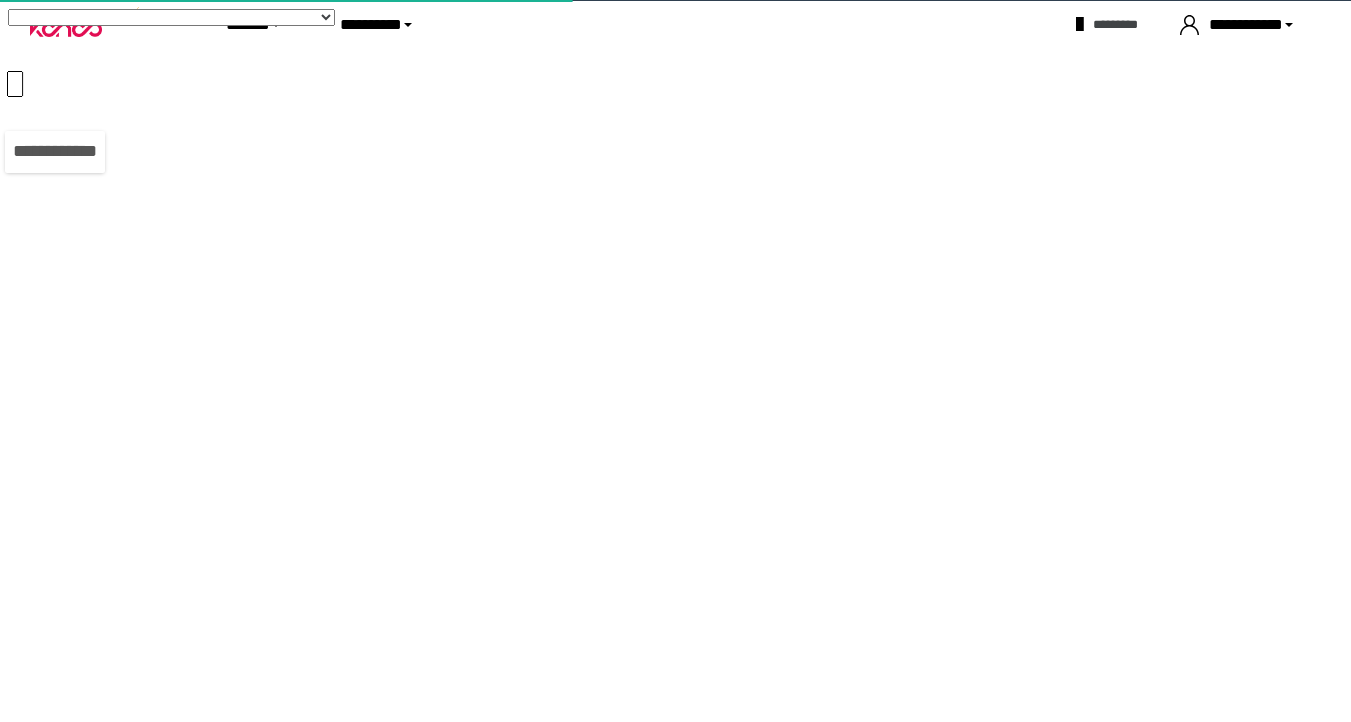 scroll, scrollTop: 0, scrollLeft: 0, axis: both 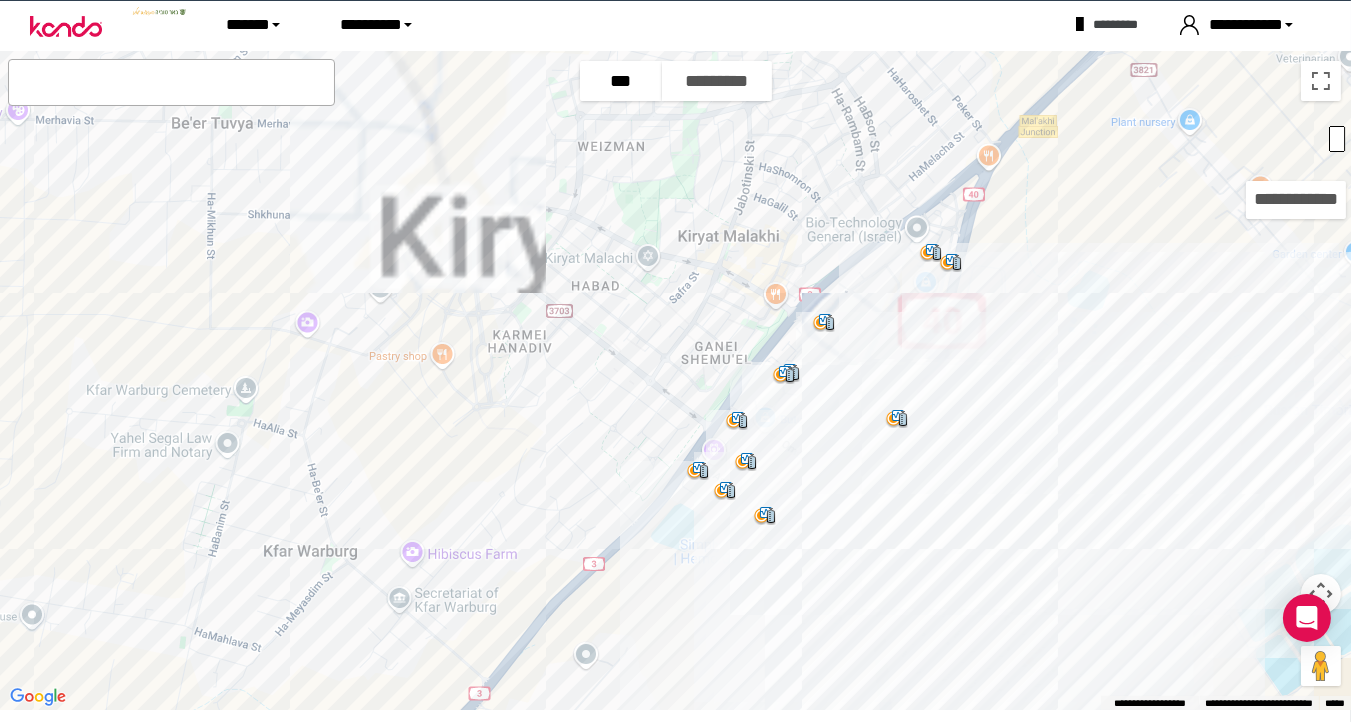 drag, startPoint x: 825, startPoint y: 330, endPoint x: 818, endPoint y: 393, distance: 63.387695 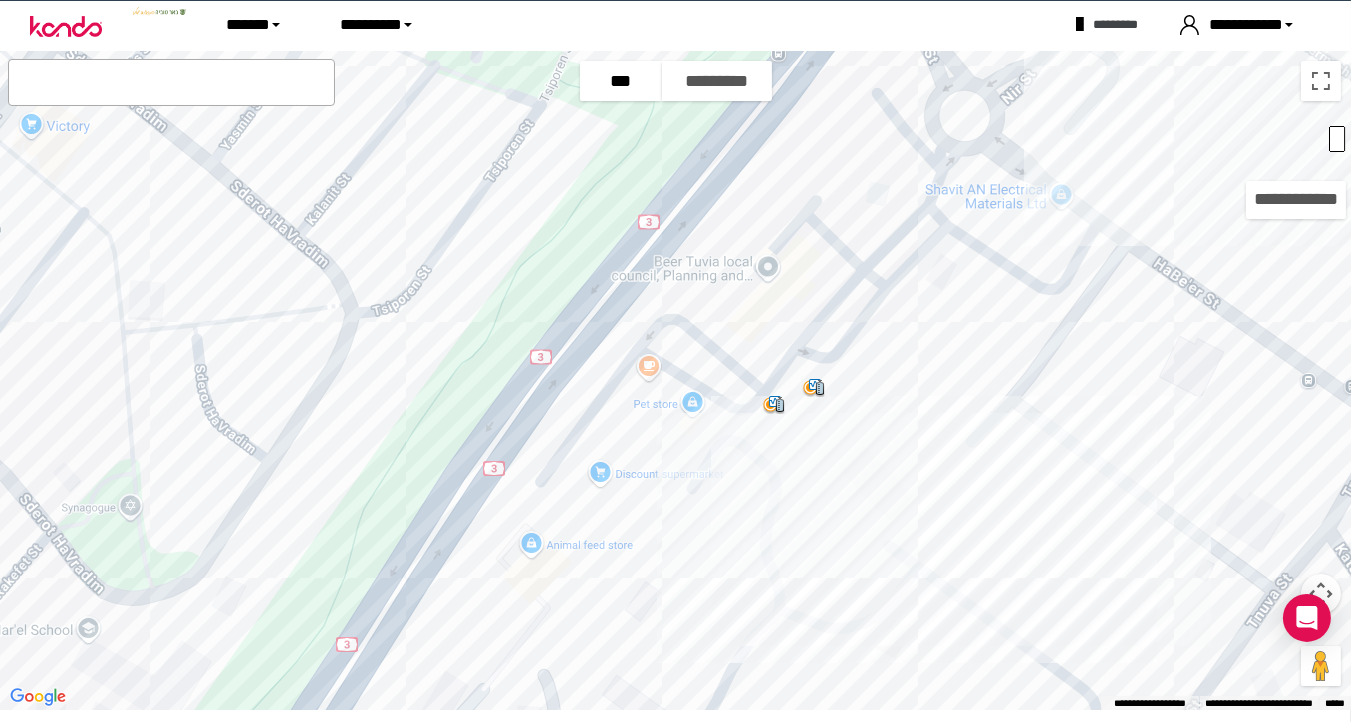 click at bounding box center [774, 405] 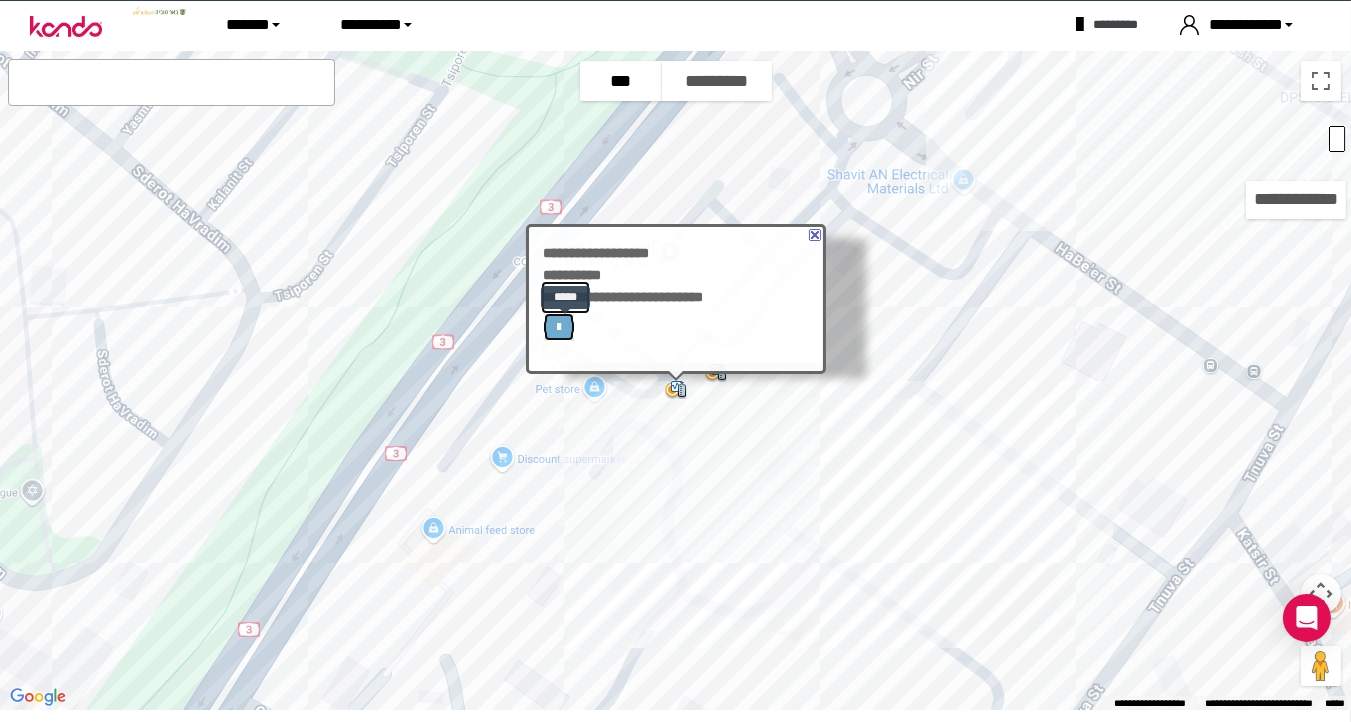click at bounding box center [559, 327] 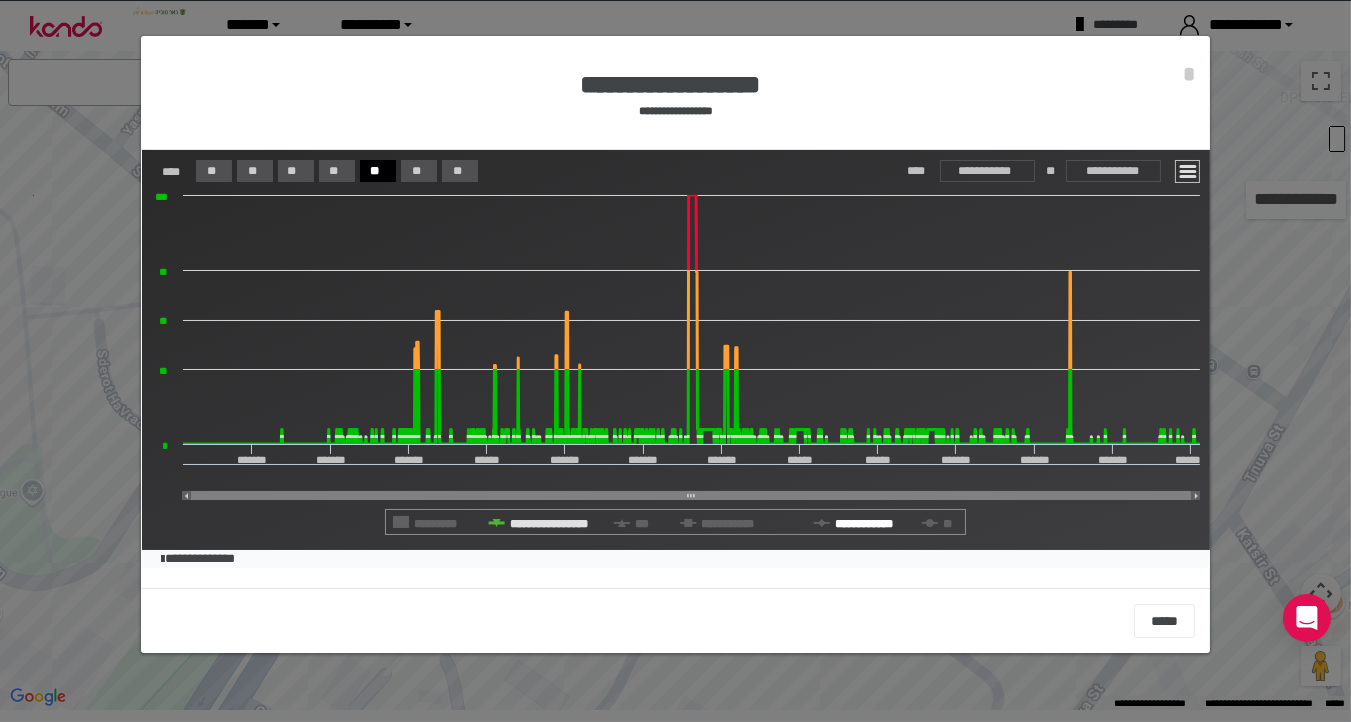 click on "**********" at bounding box center (548, 524) 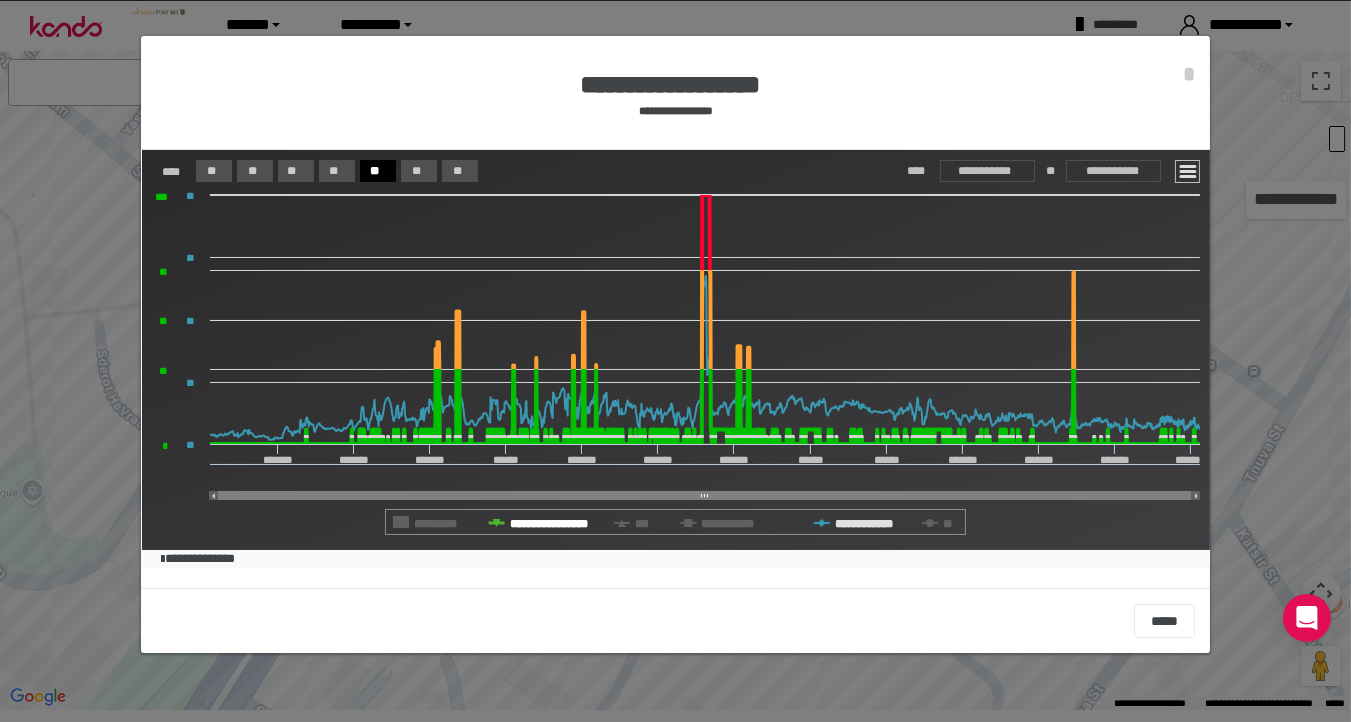 click on "**********" at bounding box center [548, 524] 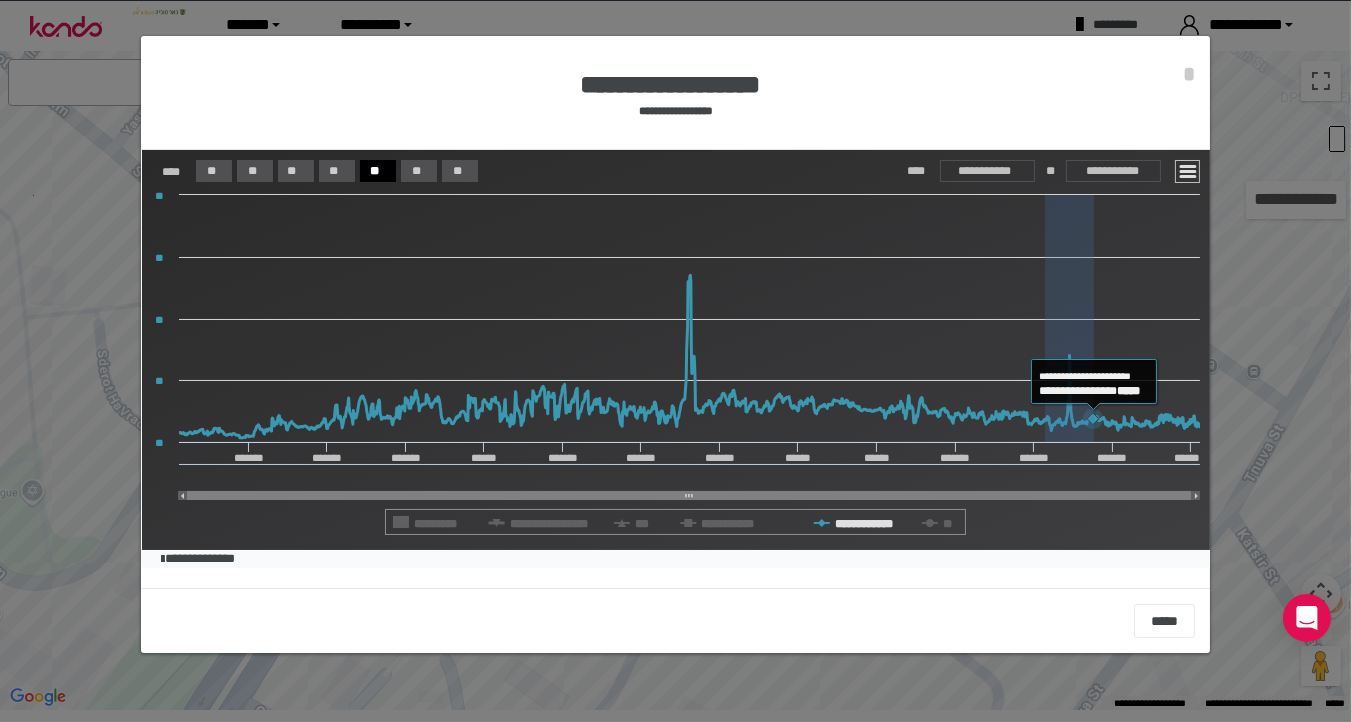 drag, startPoint x: 1046, startPoint y: 412, endPoint x: 1094, endPoint y: 405, distance: 48.507732 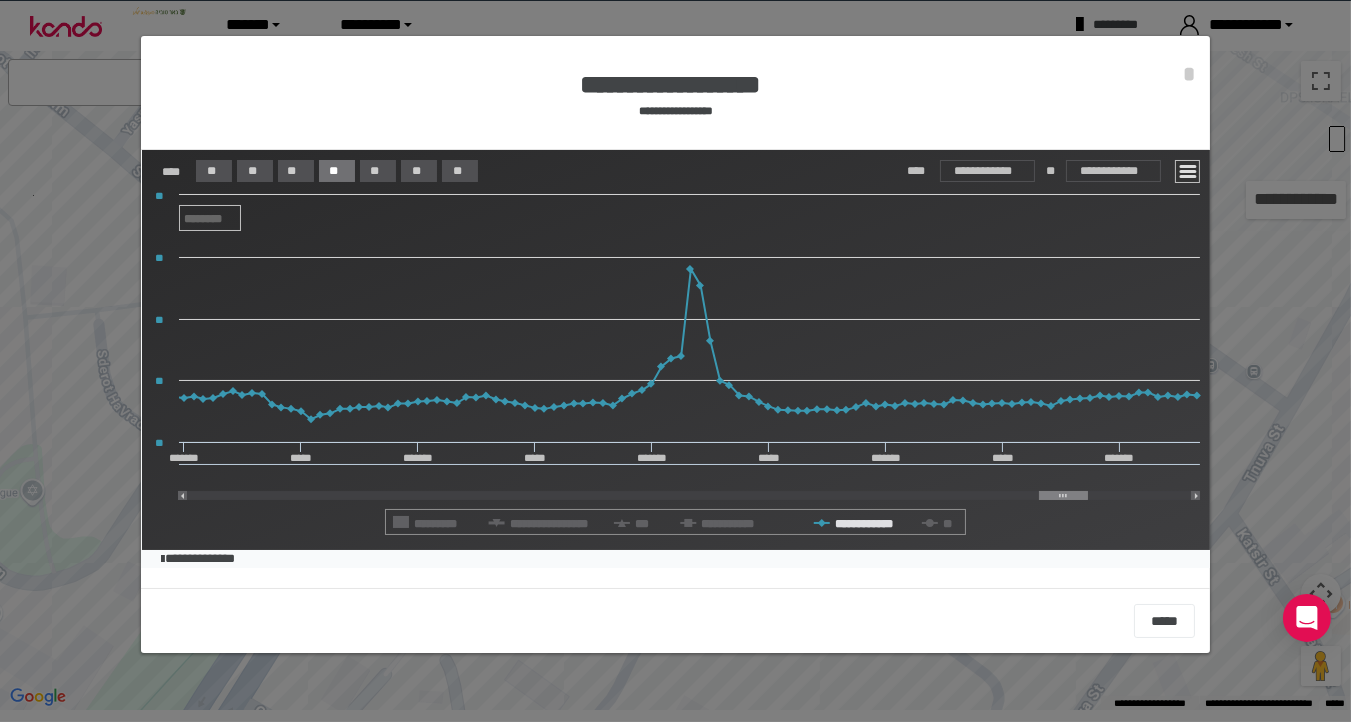 click on "**" at bounding box center [210, 171] 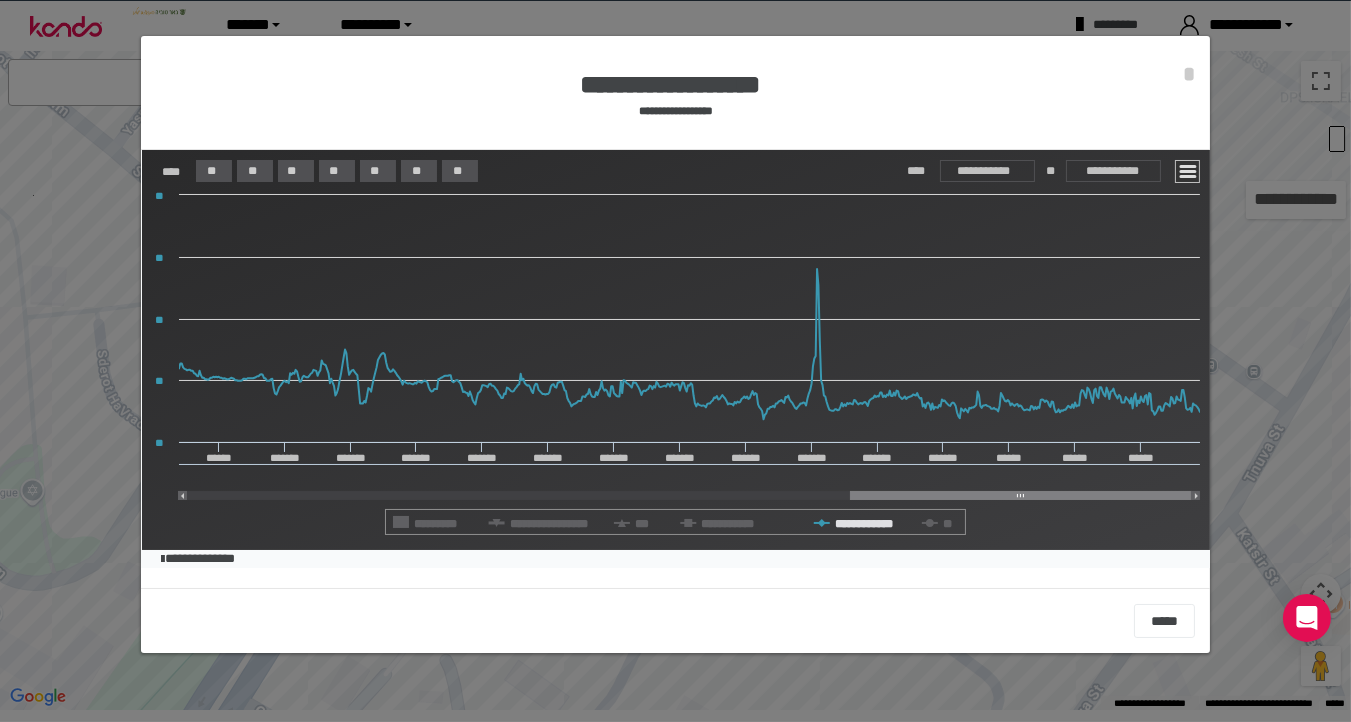 drag, startPoint x: 926, startPoint y: 496, endPoint x: 1049, endPoint y: 474, distance: 124.95199 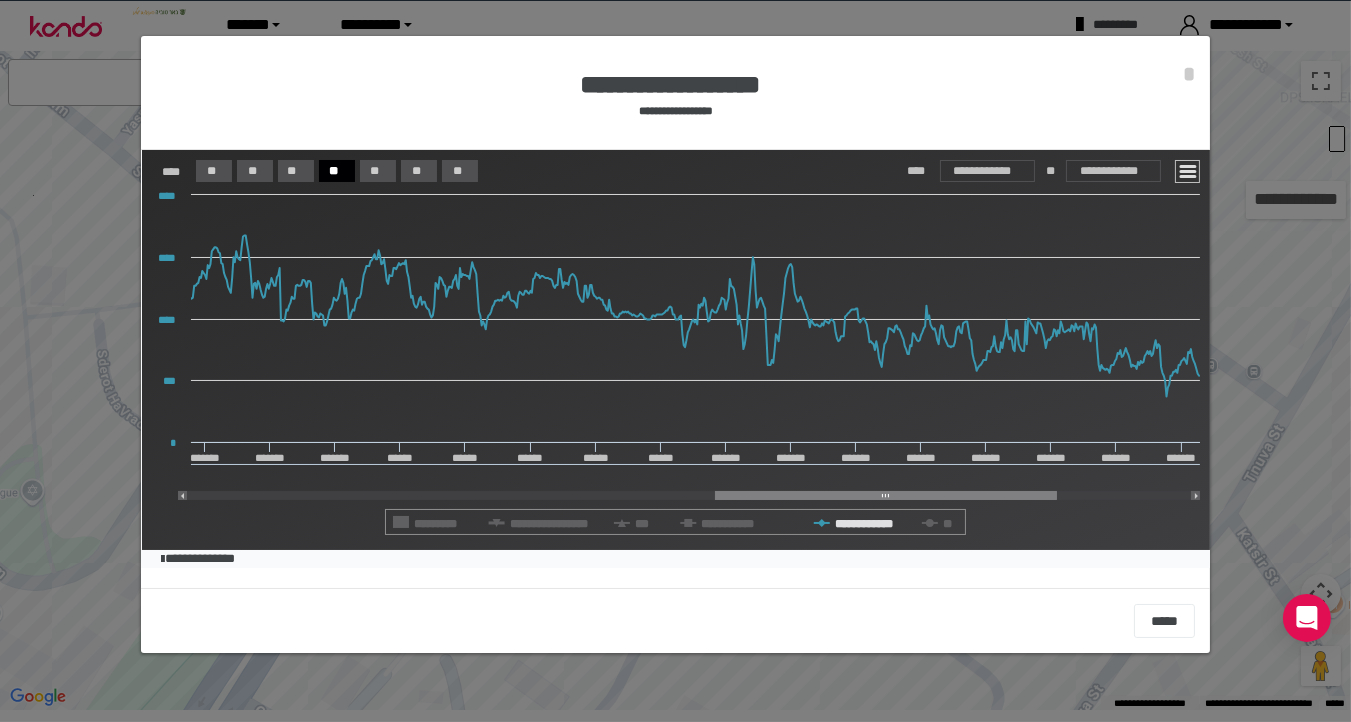 drag, startPoint x: 1042, startPoint y: 494, endPoint x: 907, endPoint y: 496, distance: 135.01482 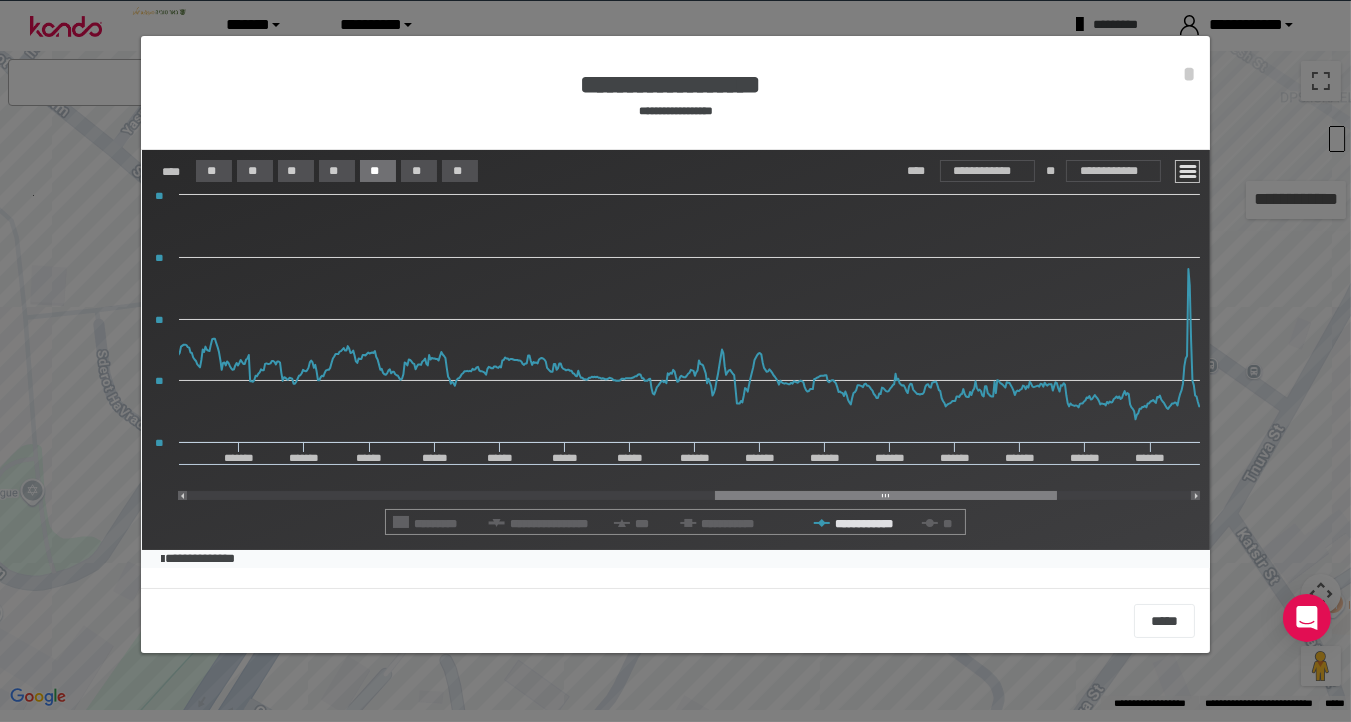 click on "**" at bounding box center (210, 171) 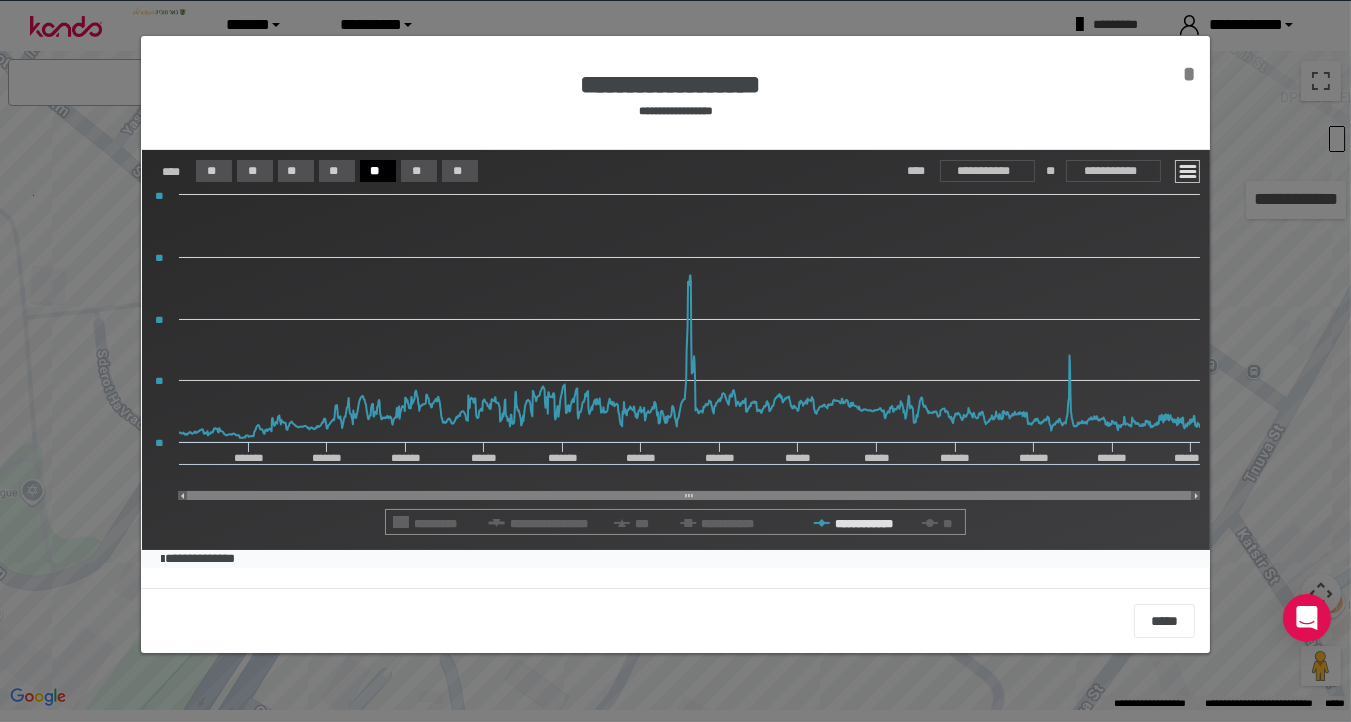 click on "*" at bounding box center (1189, 74) 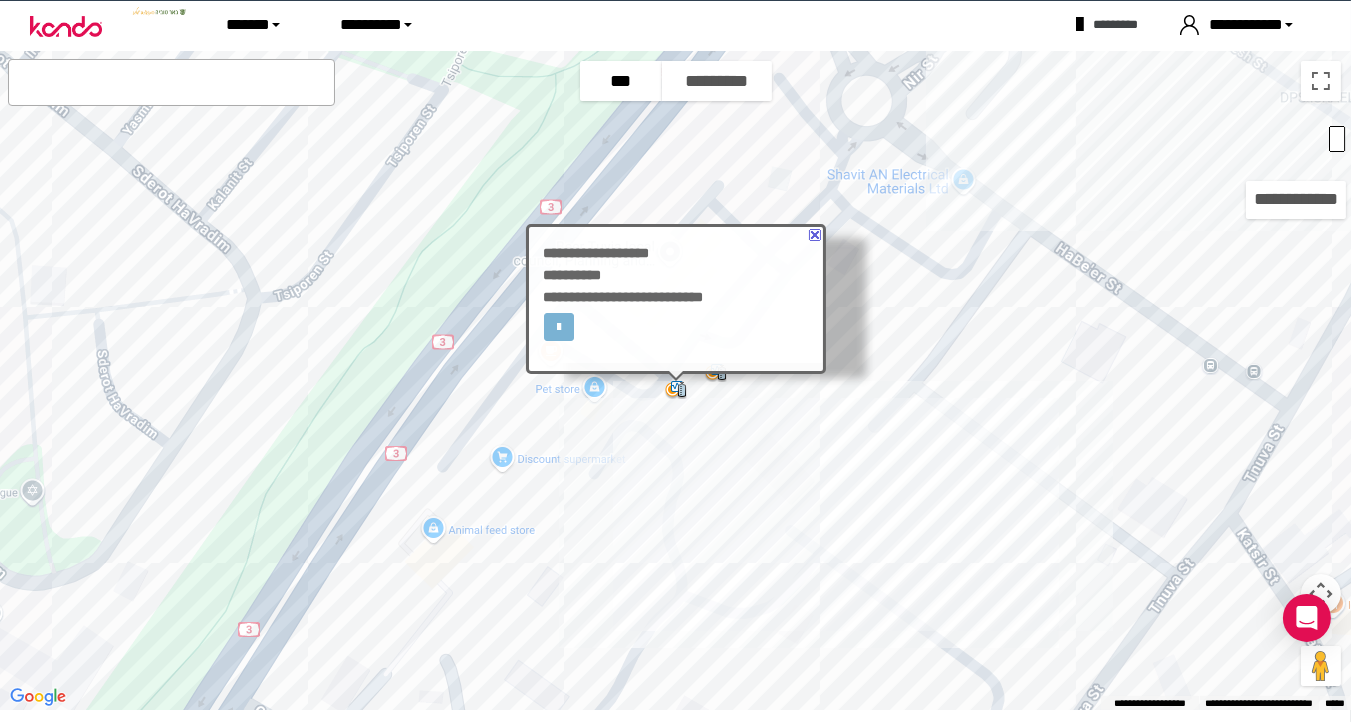 click at bounding box center [815, 234] 